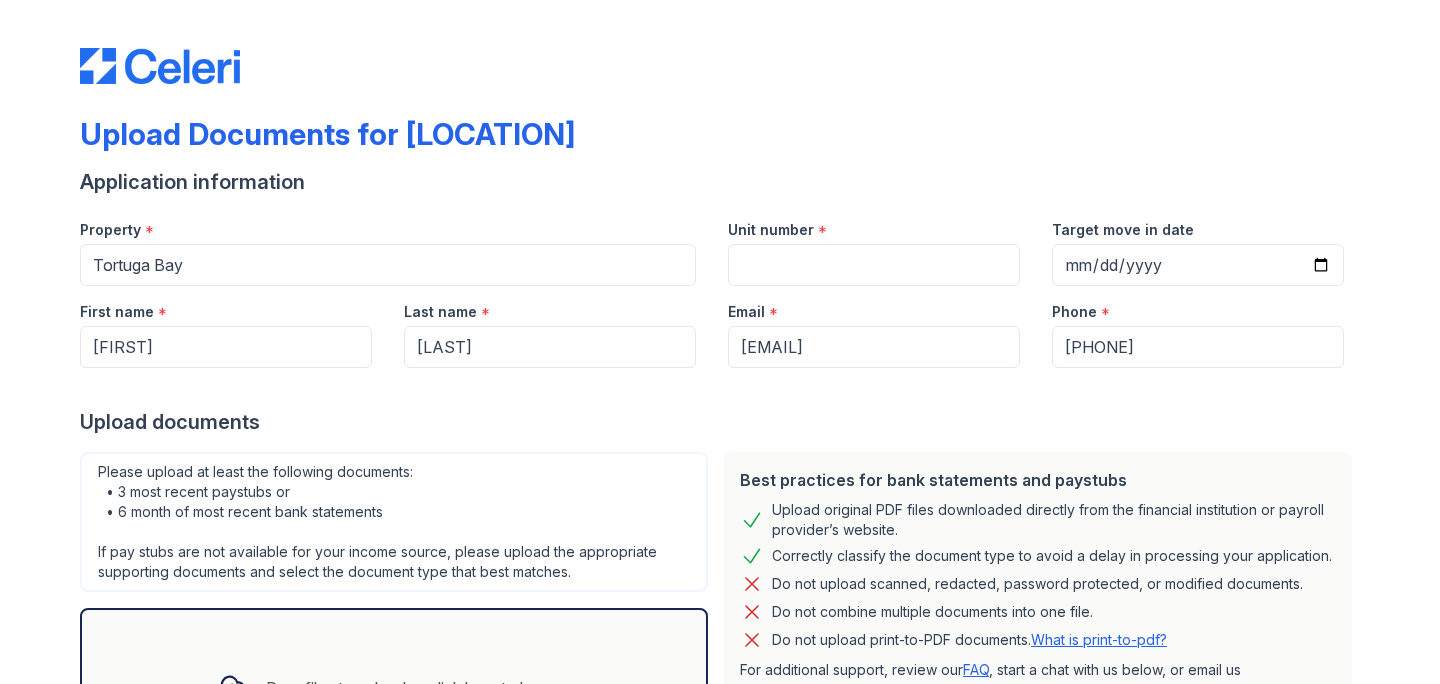 scroll, scrollTop: 0, scrollLeft: 0, axis: both 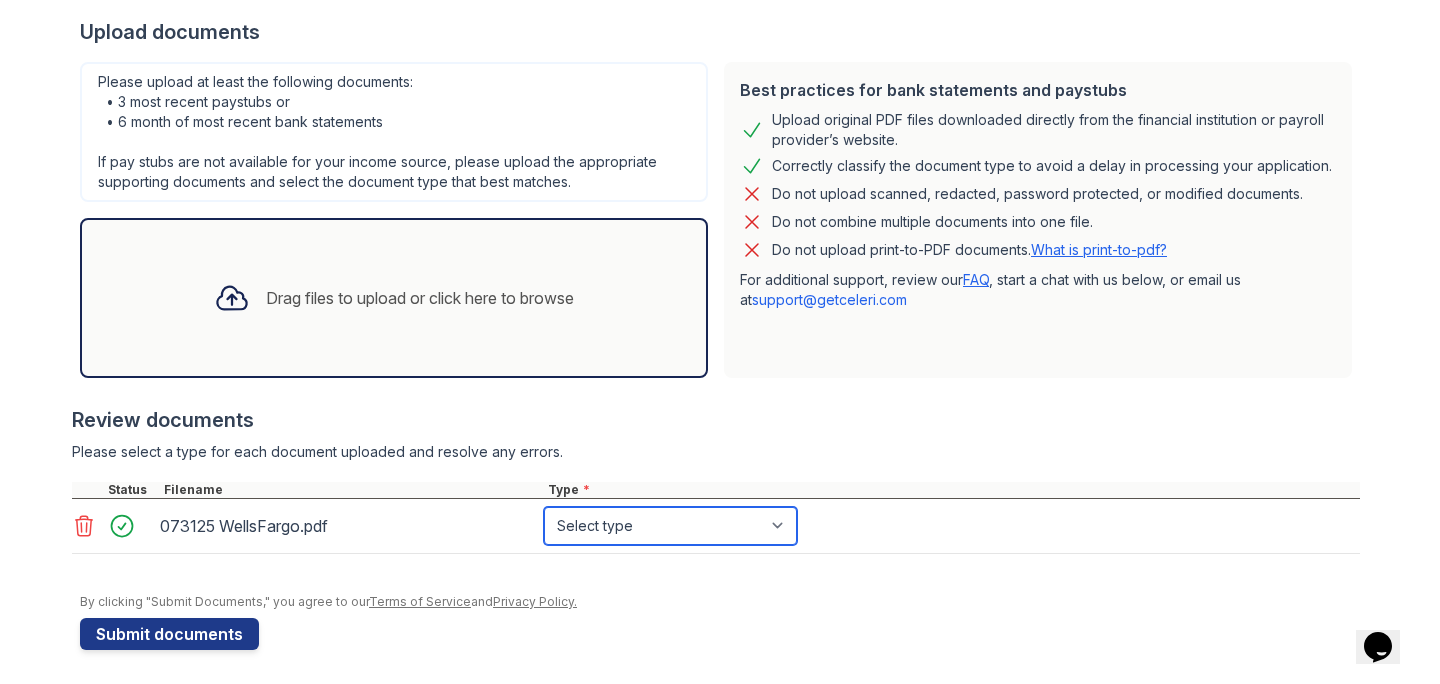 click on "Select type
Paystub
Bank Statement
Offer Letter
Tax Documents
Benefit Award Letter
Investment Account Statement
Other" at bounding box center [670, 526] 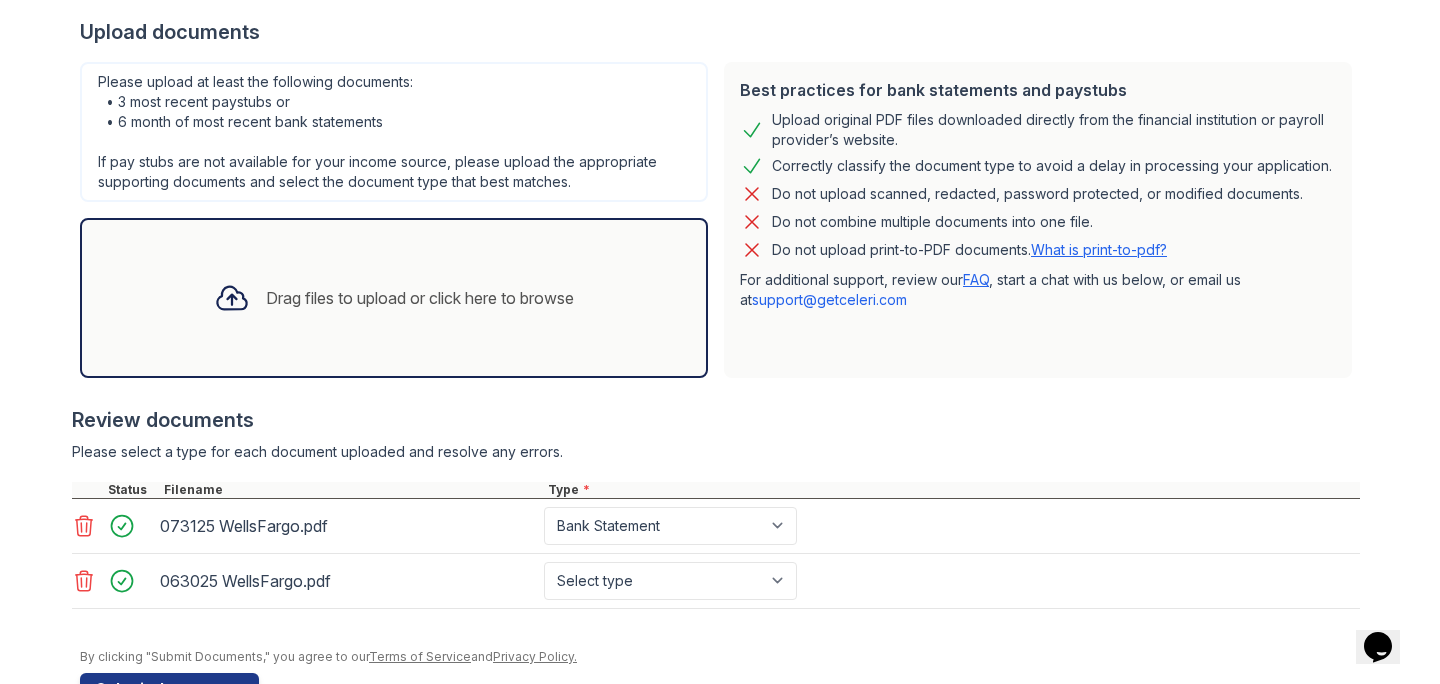click 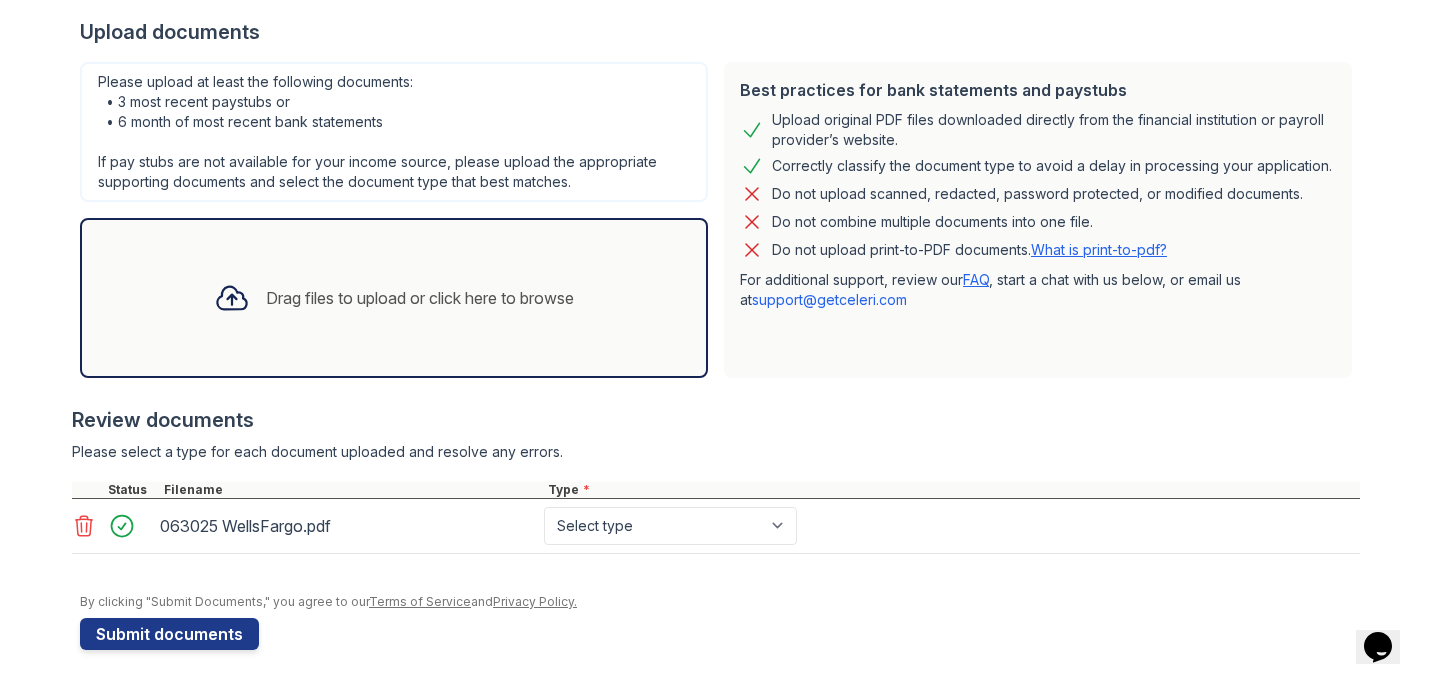 click 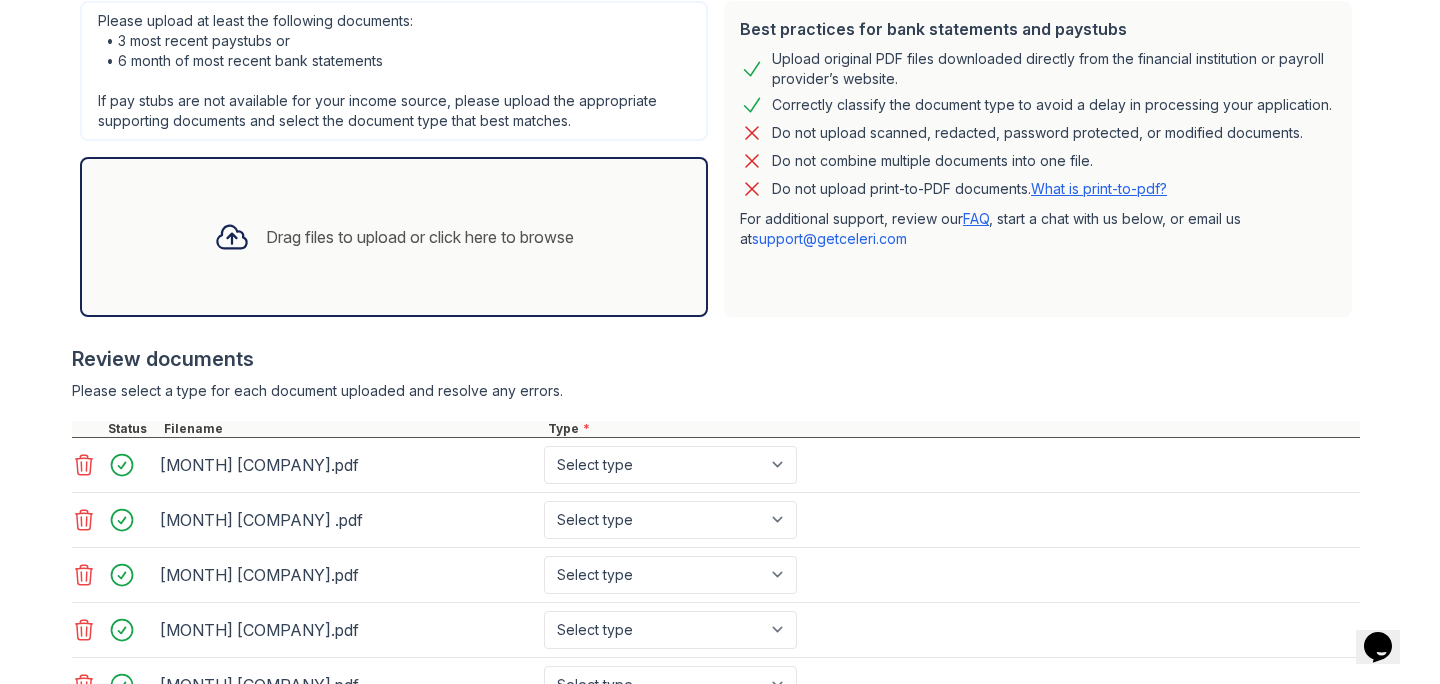 scroll, scrollTop: 616, scrollLeft: 0, axis: vertical 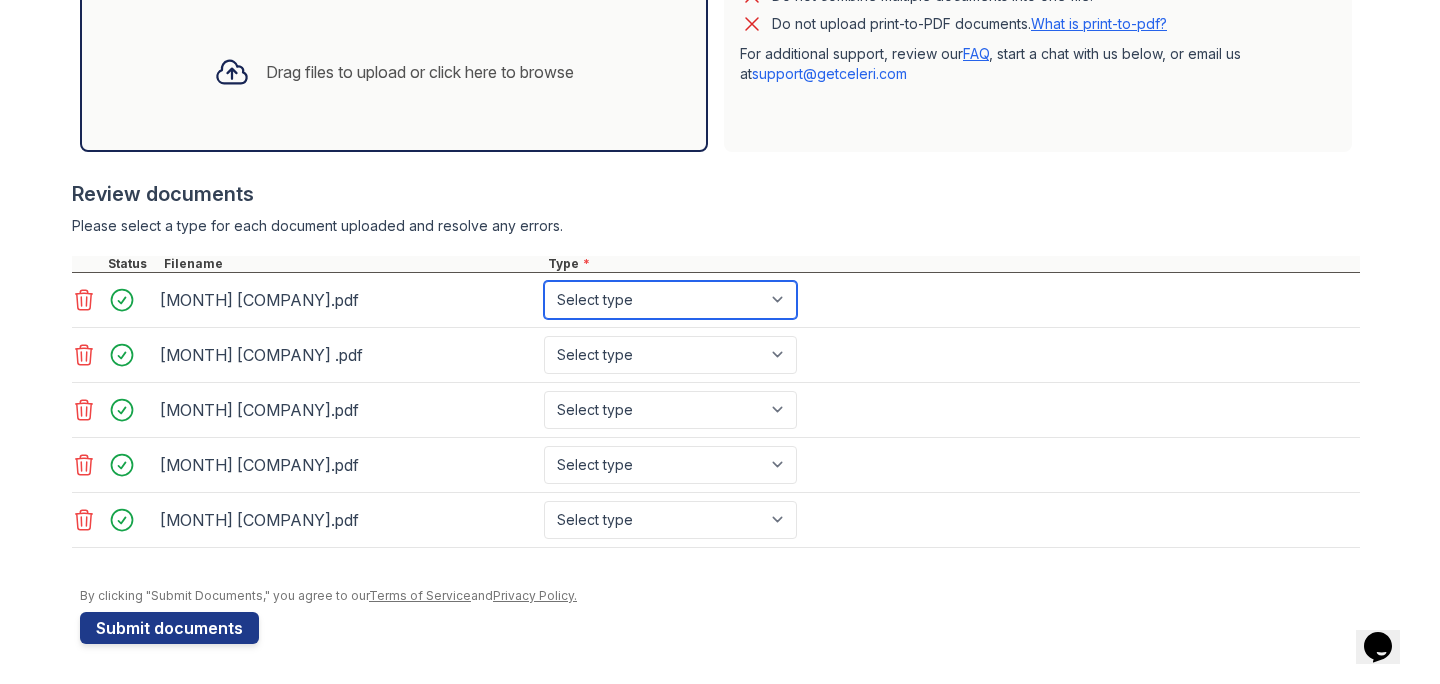 click on "Select type
Paystub
Bank Statement
Offer Letter
Tax Documents
Benefit Award Letter
Investment Account Statement
Other" at bounding box center [670, 300] 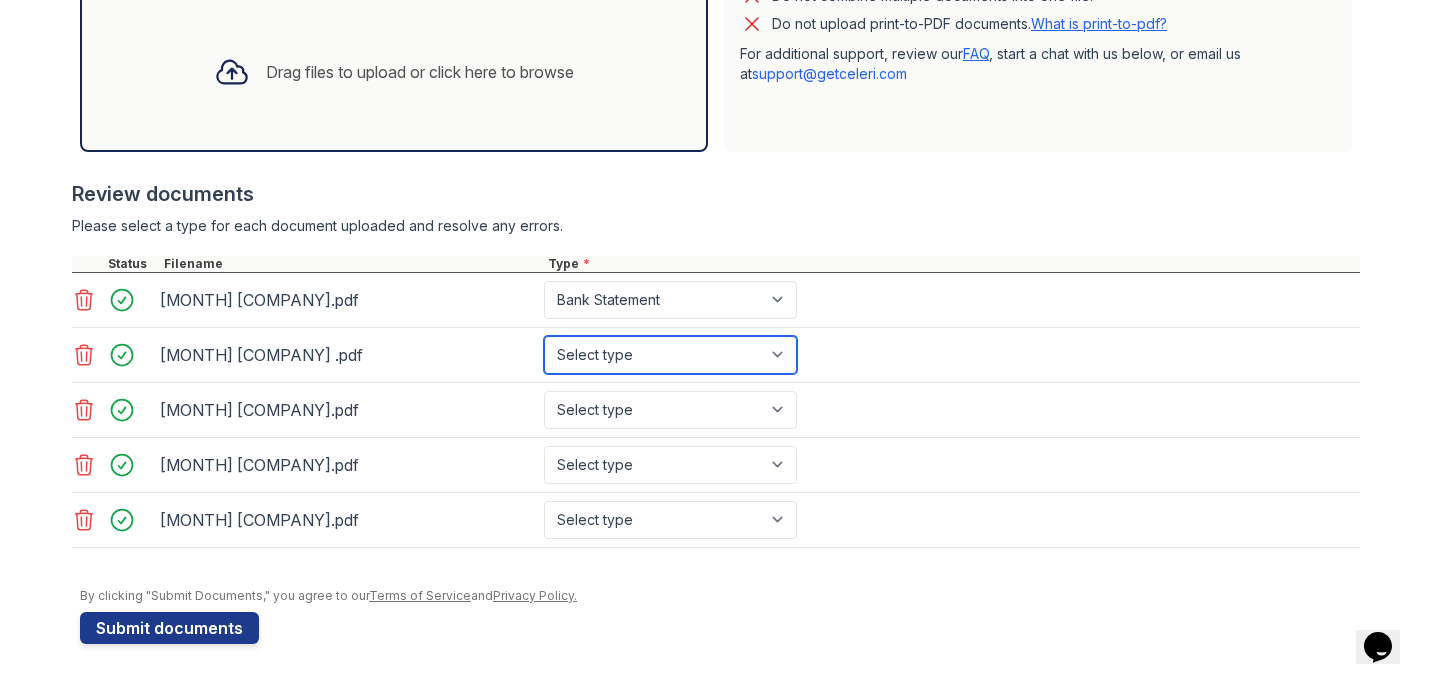 click on "Select type
Paystub
Bank Statement
Offer Letter
Tax Documents
Benefit Award Letter
Investment Account Statement
Other" at bounding box center [670, 355] 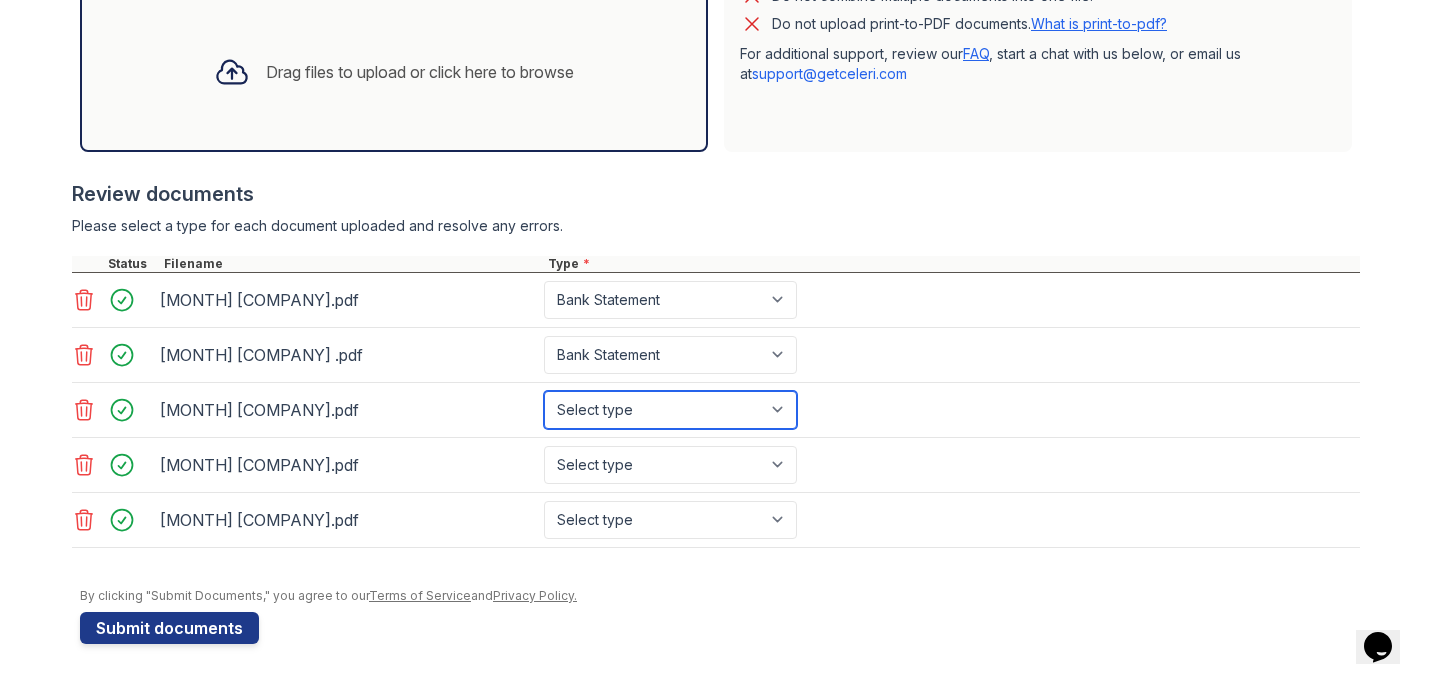 click on "Select type
Paystub
Bank Statement
Offer Letter
Tax Documents
Benefit Award Letter
Investment Account Statement
Other" at bounding box center [670, 410] 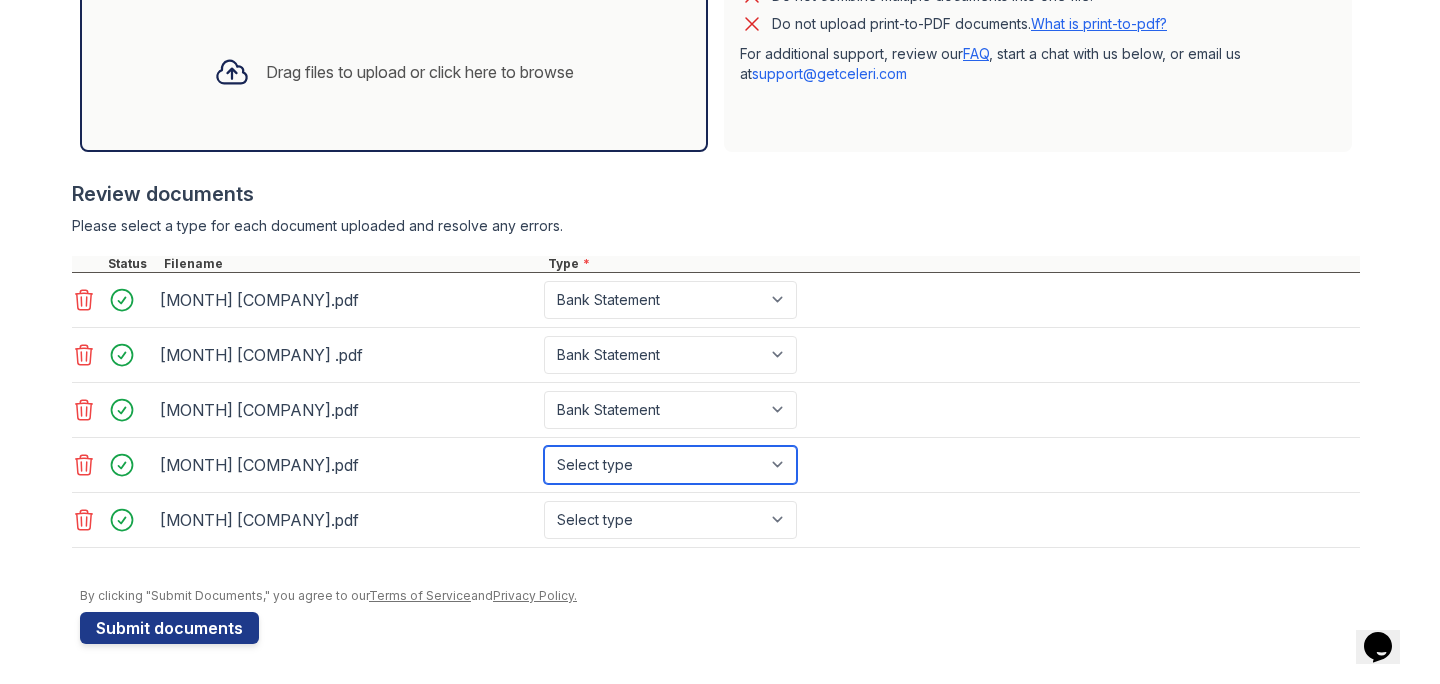 click on "Select type
Paystub
Bank Statement
Offer Letter
Tax Documents
Benefit Award Letter
Investment Account Statement
Other" at bounding box center [670, 465] 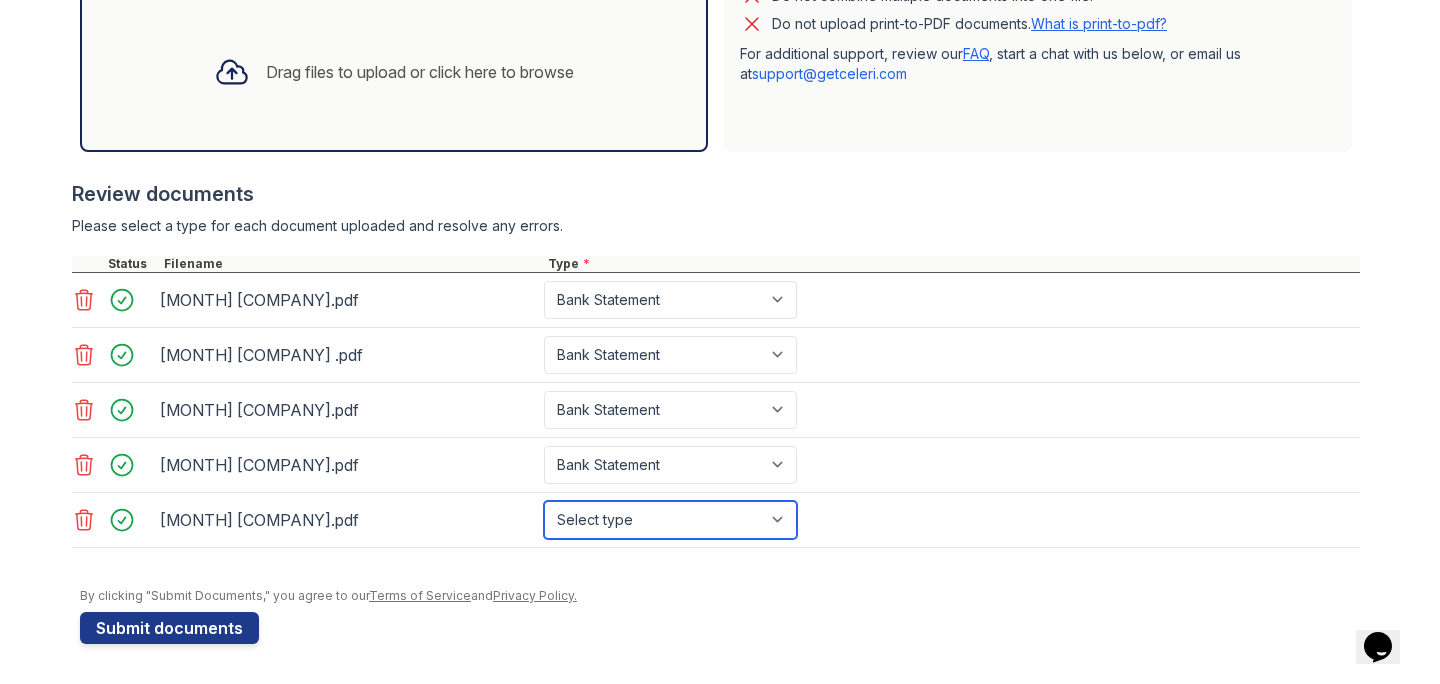 click on "Select type
Paystub
Bank Statement
Offer Letter
Tax Documents
Benefit Award Letter
Investment Account Statement
Other" at bounding box center (670, 520) 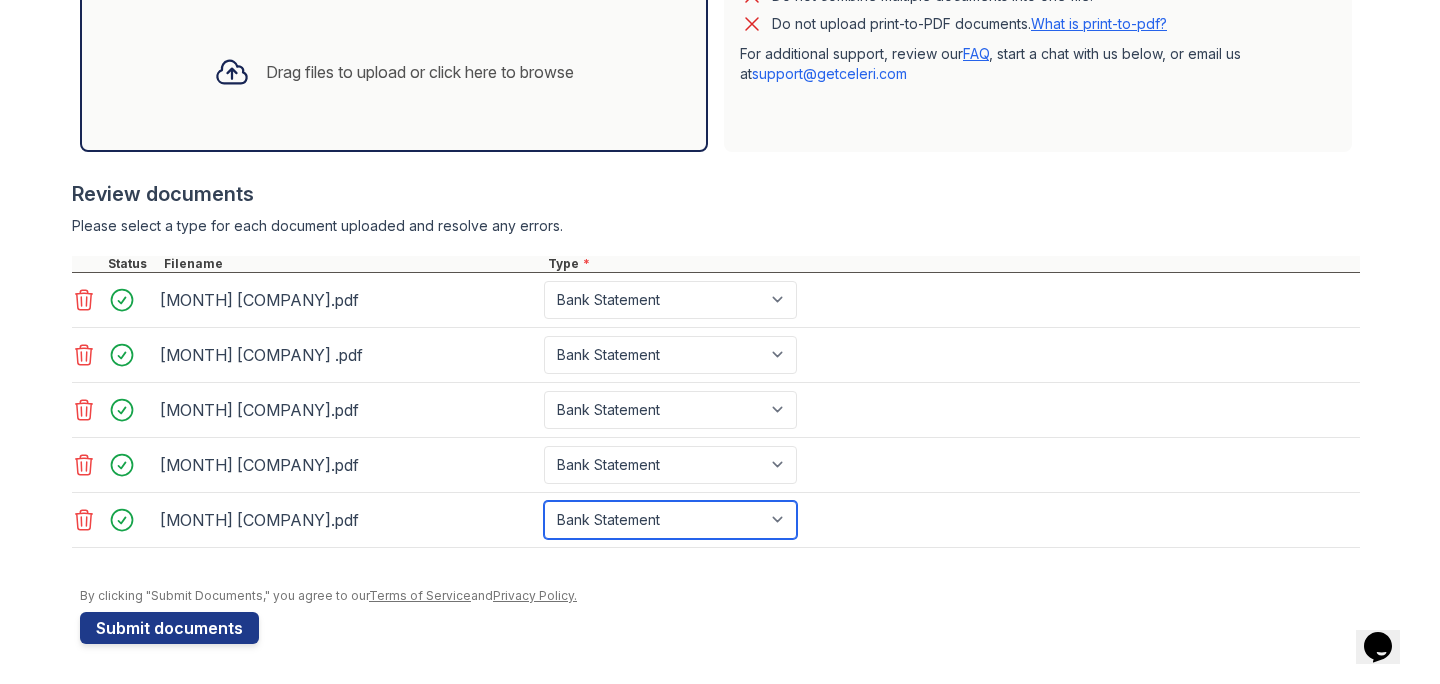 scroll, scrollTop: 614, scrollLeft: 0, axis: vertical 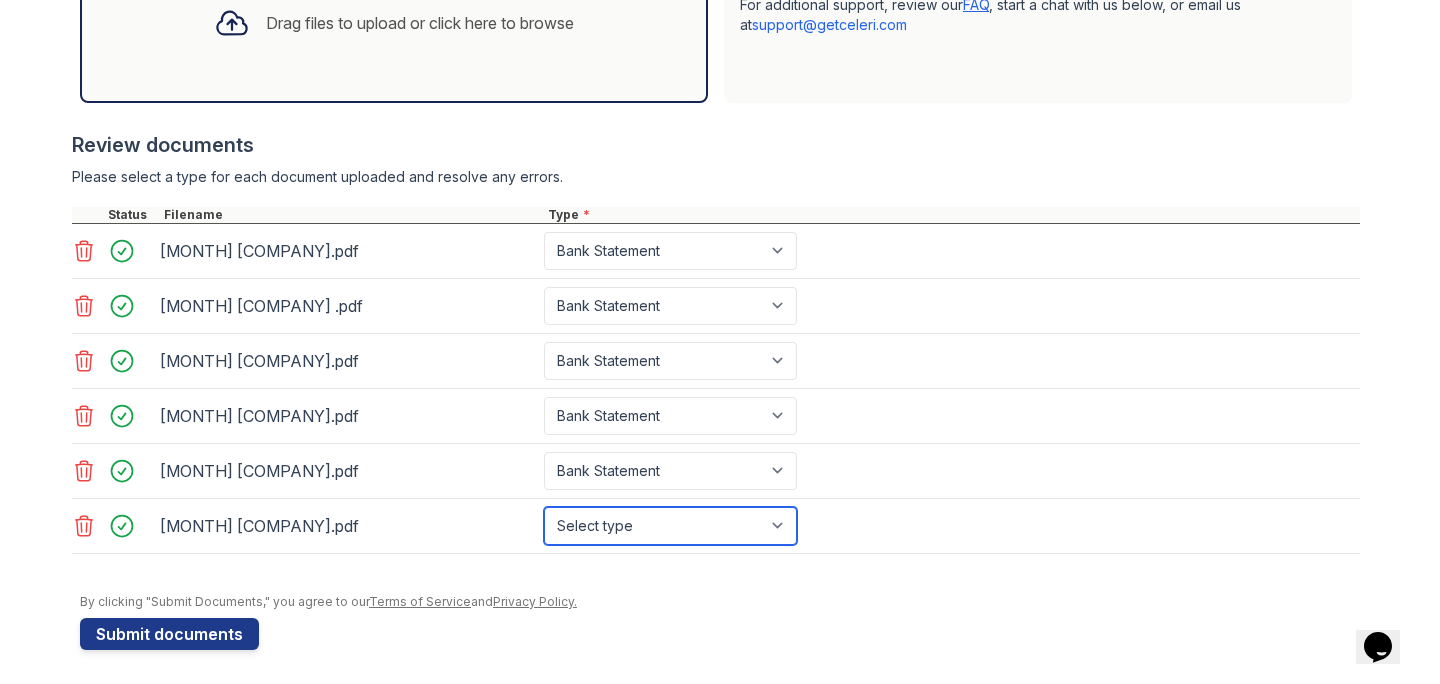 click on "Select type
Paystub
Bank Statement
Offer Letter
Tax Documents
Benefit Award Letter
Investment Account Statement
Other" at bounding box center (670, 526) 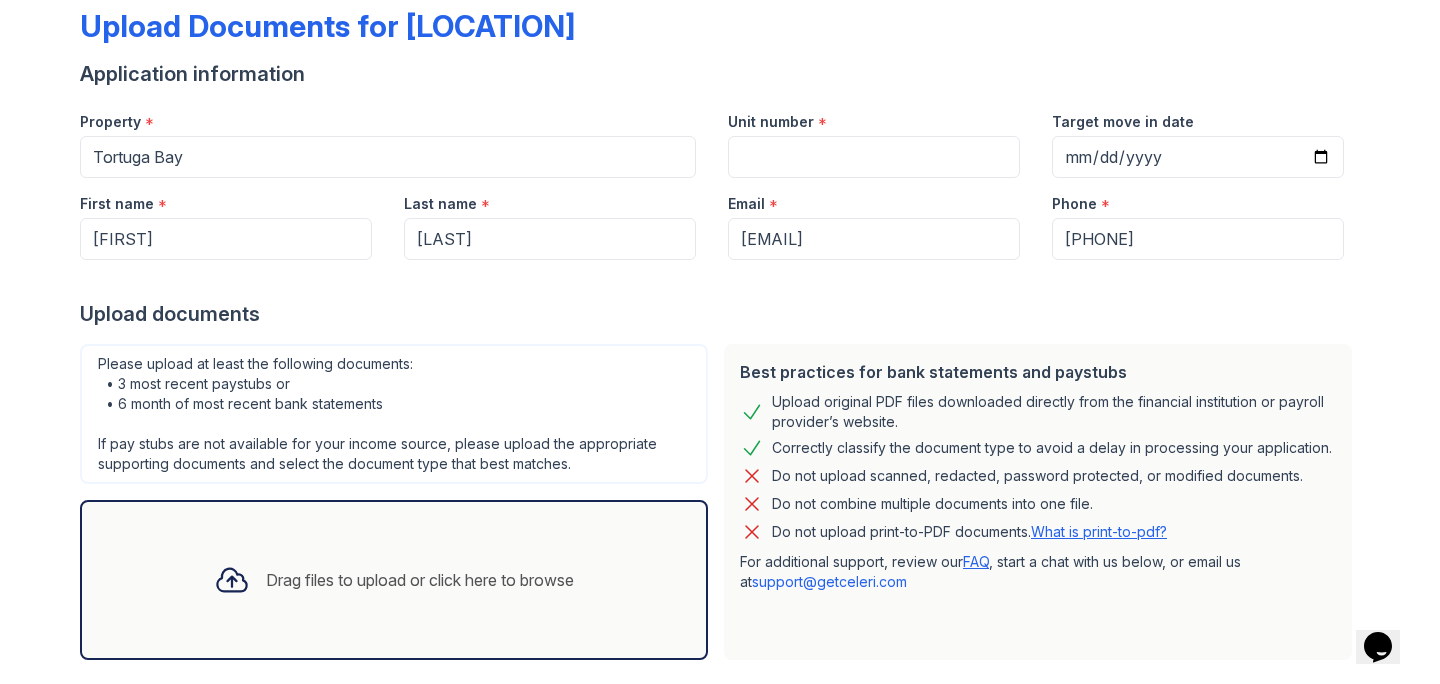 scroll, scrollTop: 0, scrollLeft: 0, axis: both 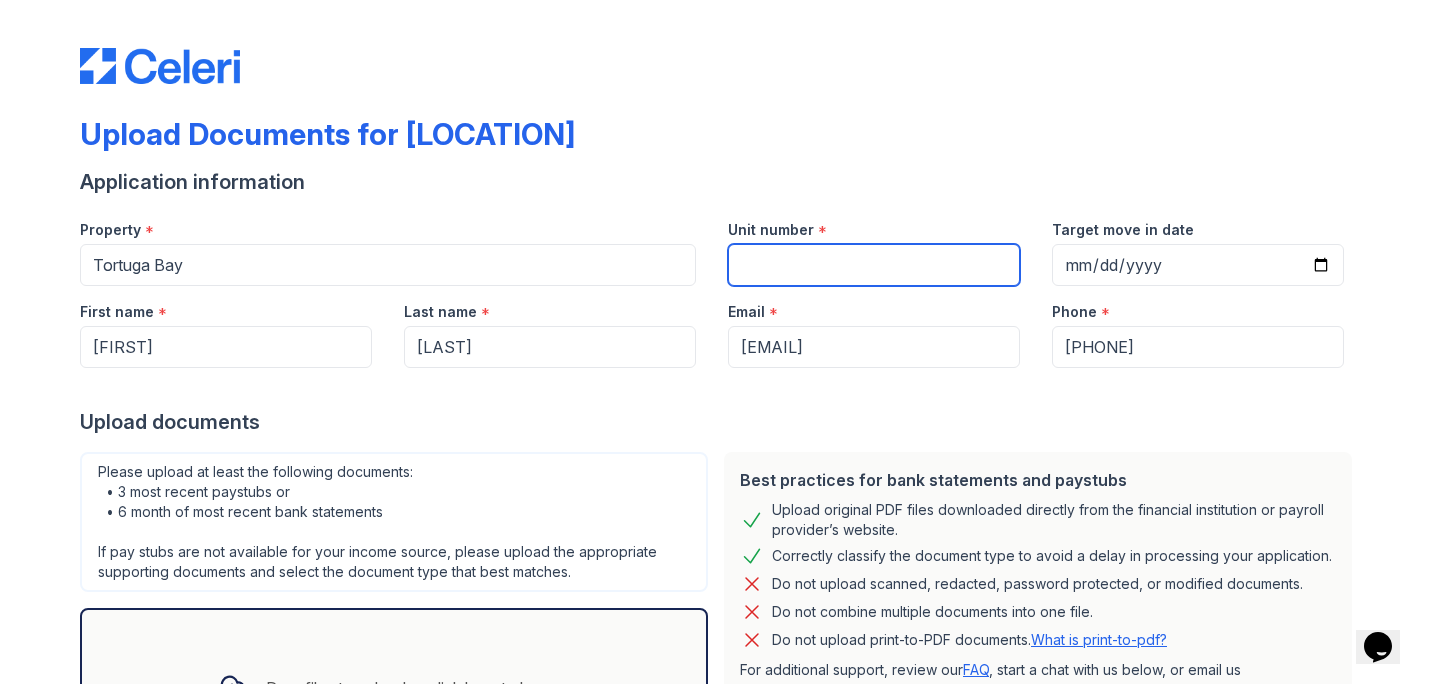 click on "Unit number" at bounding box center (874, 265) 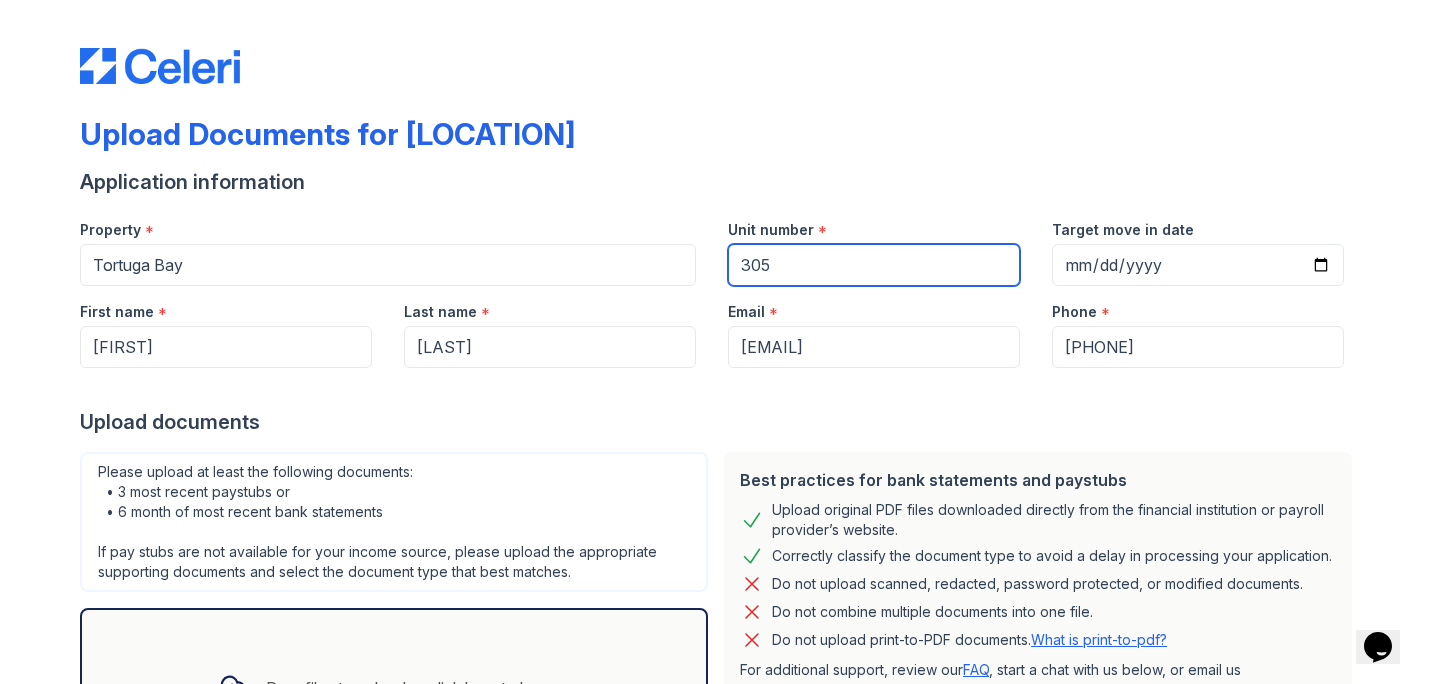 type on "305" 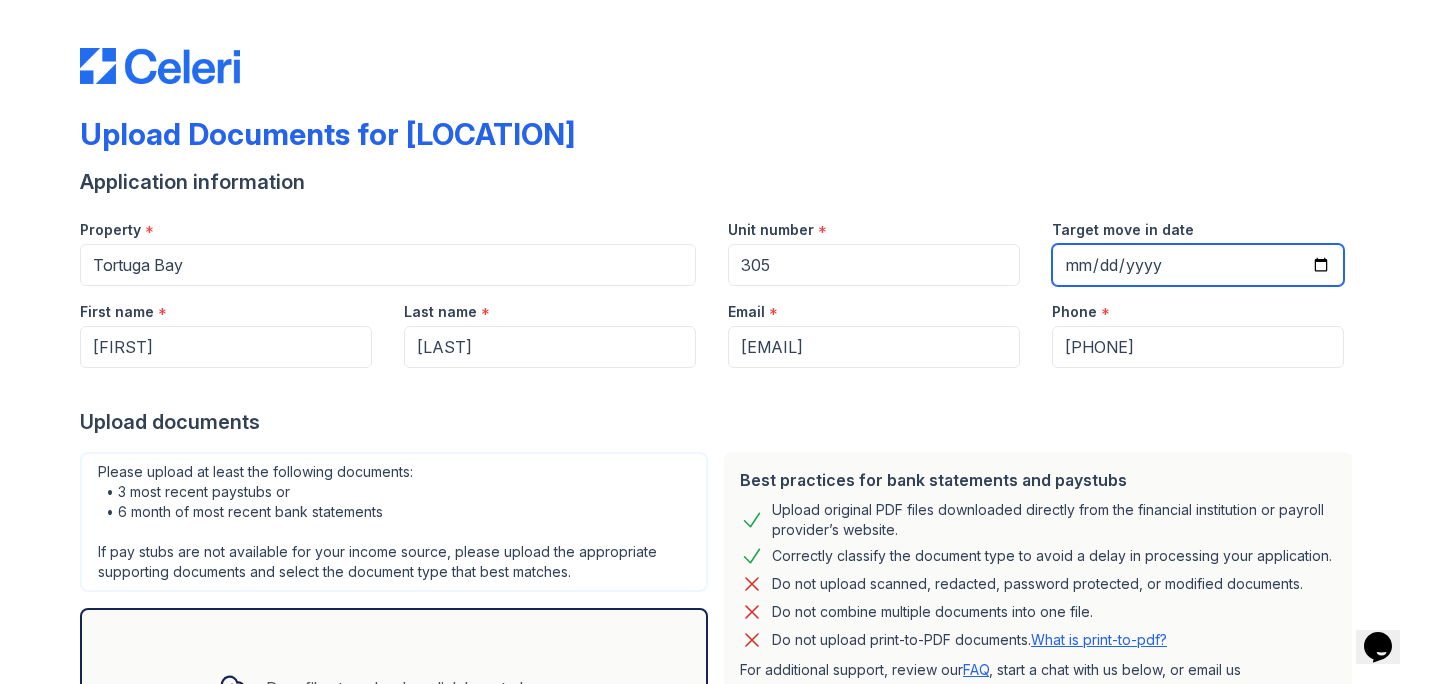 click on "Target move in date" at bounding box center [1198, 265] 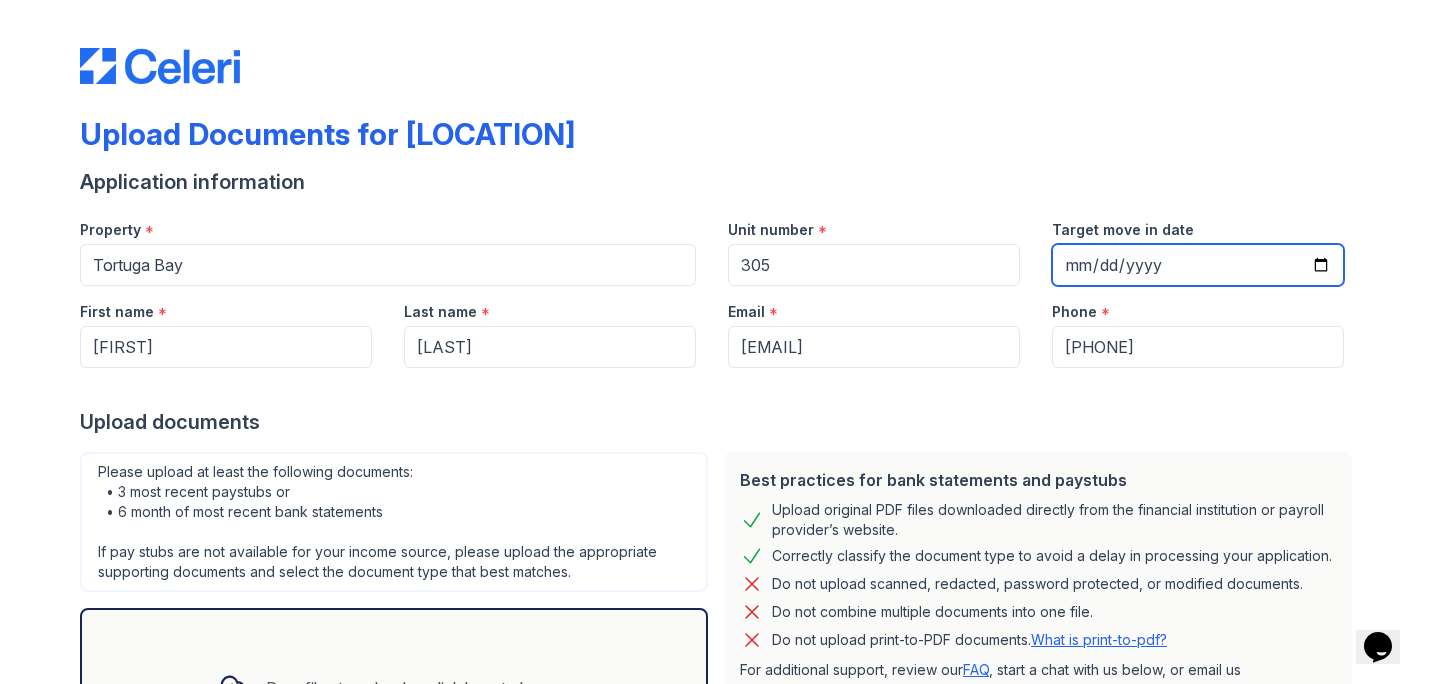 type on "2025-08-15" 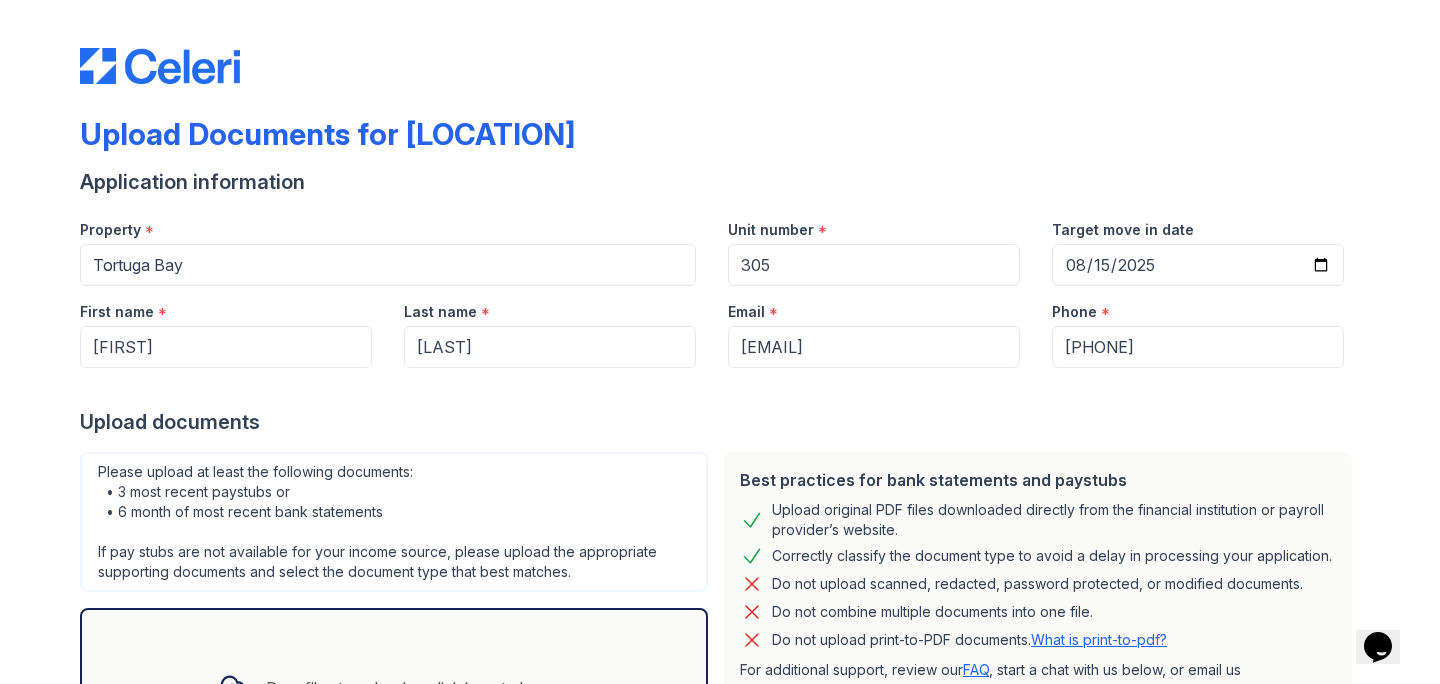 click on "Application information" at bounding box center [720, 182] 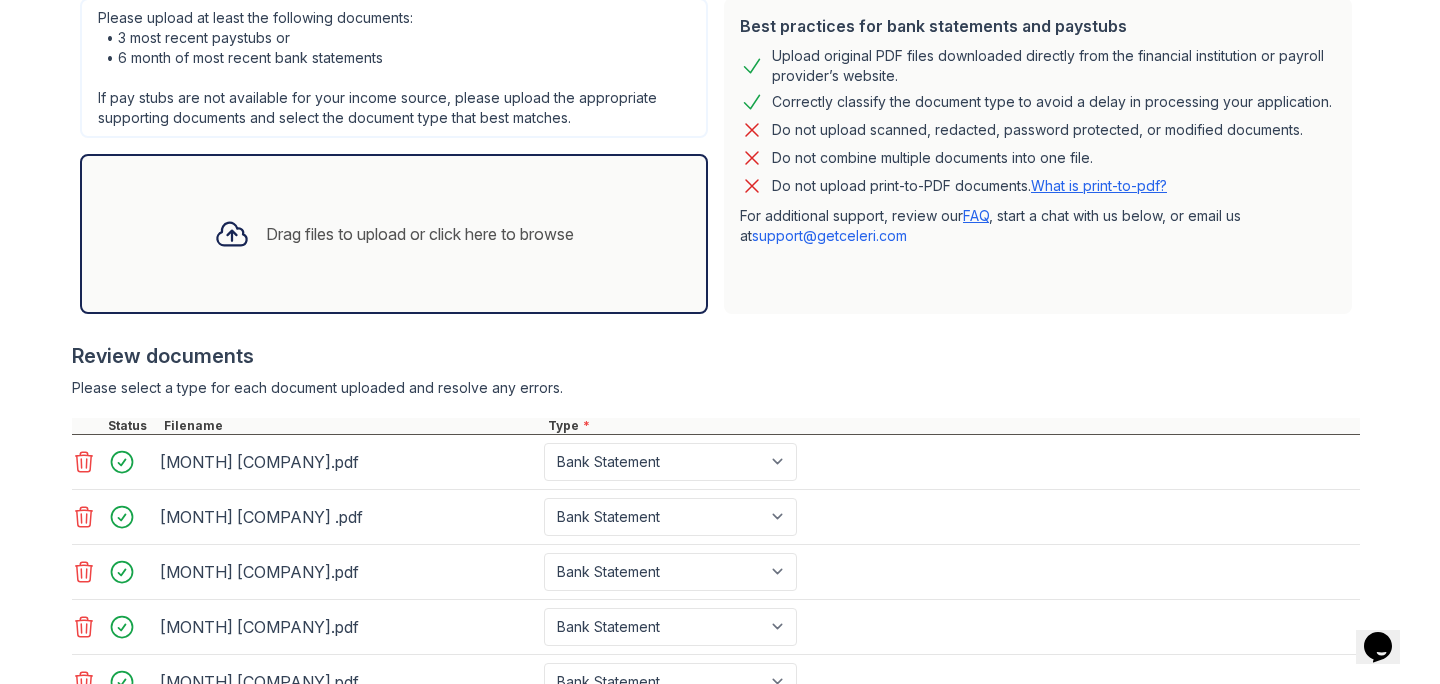 scroll, scrollTop: 671, scrollLeft: 0, axis: vertical 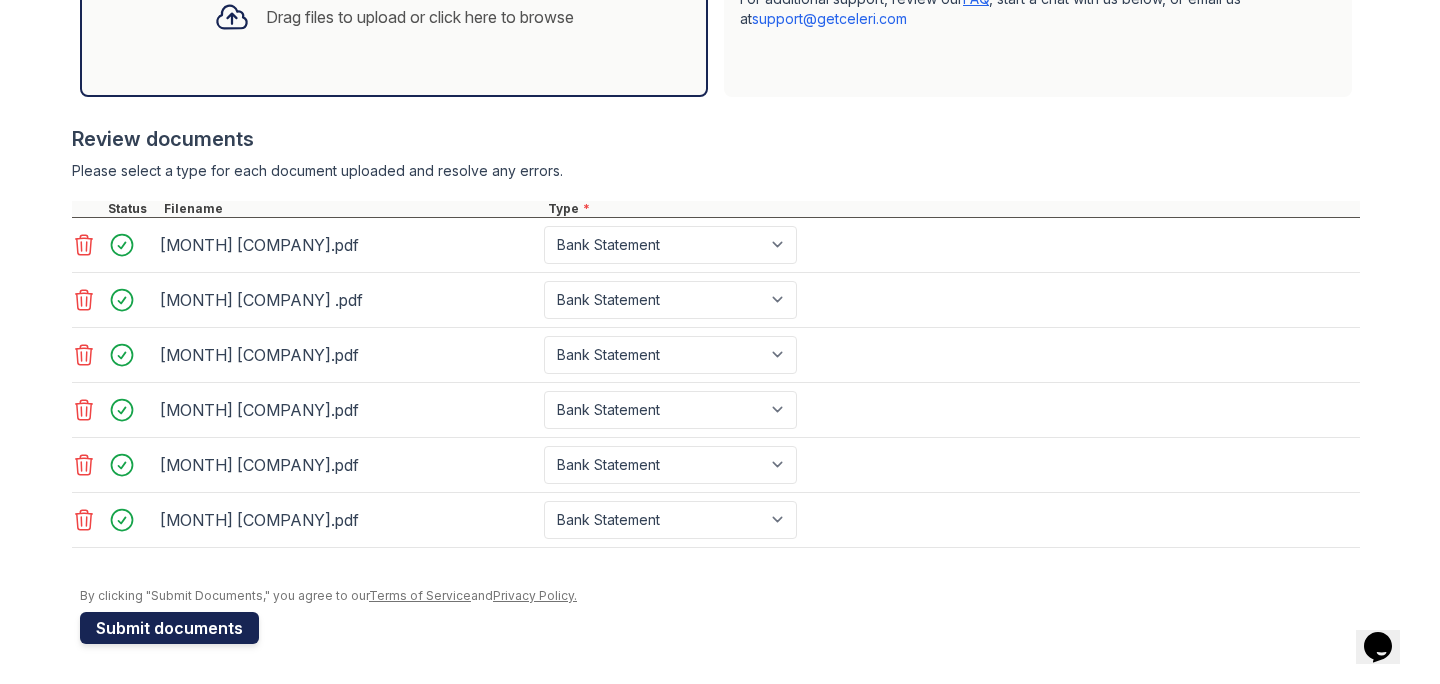 click on "Submit documents" at bounding box center [169, 628] 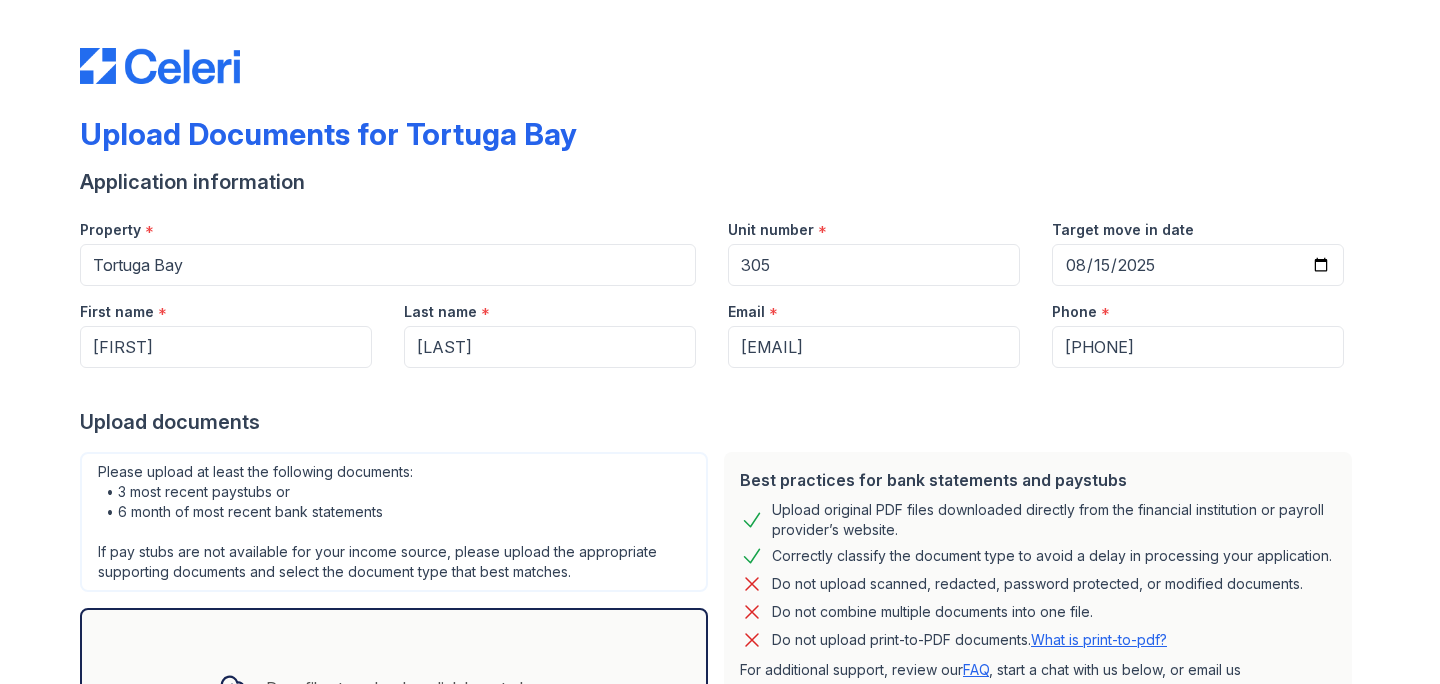 scroll, scrollTop: 0, scrollLeft: 0, axis: both 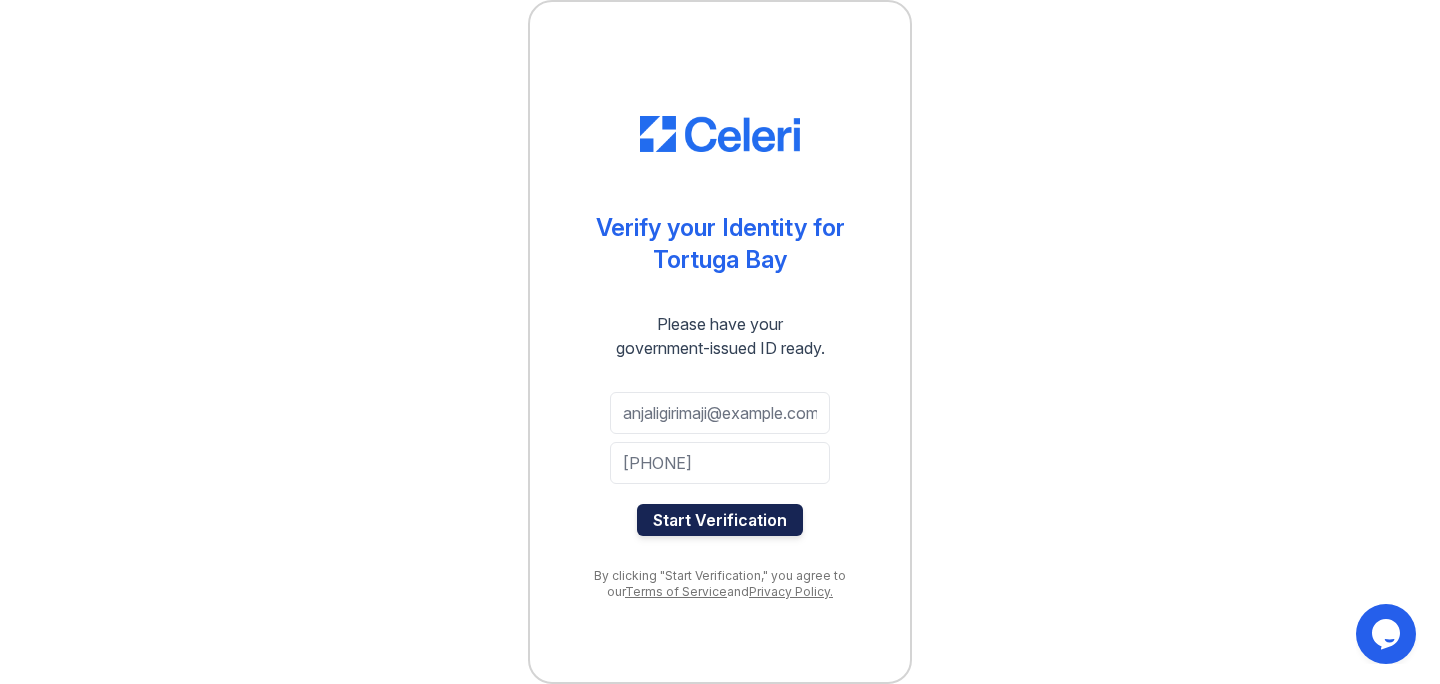 click on "Start Verification" at bounding box center (720, 520) 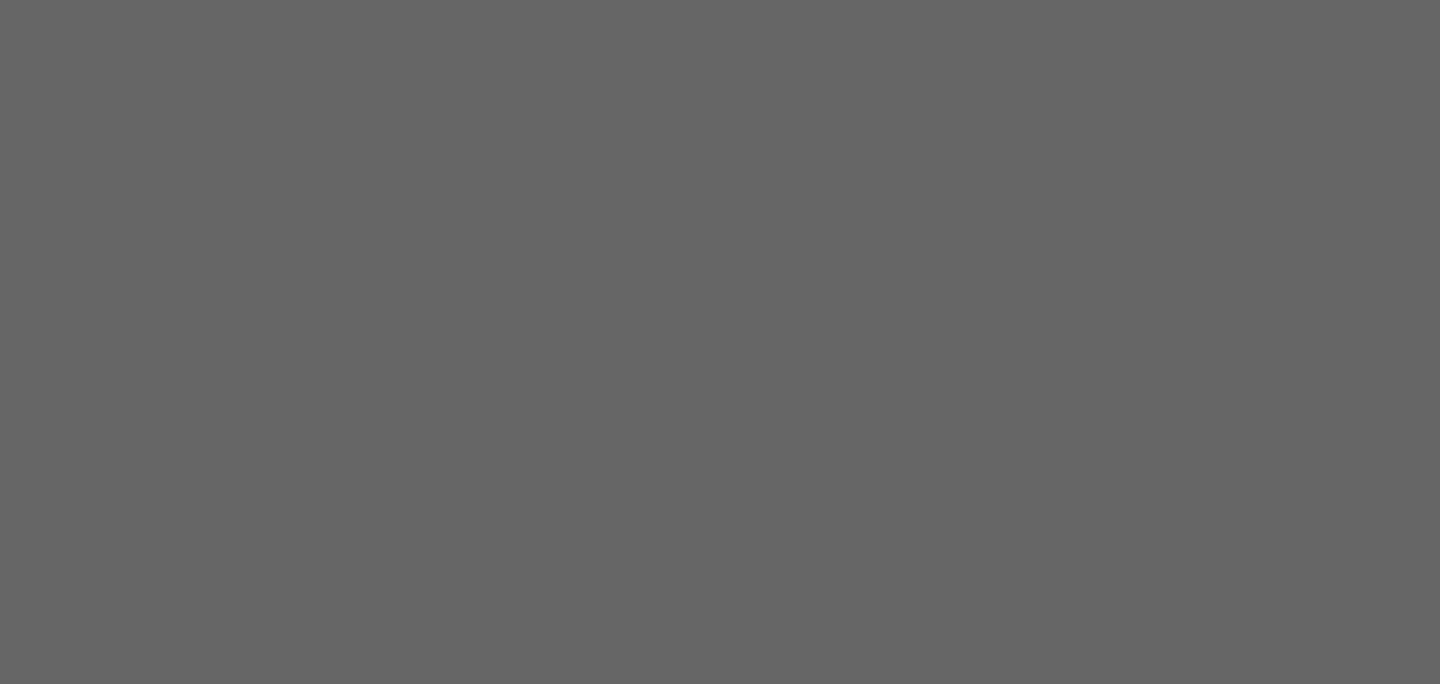 scroll, scrollTop: 0, scrollLeft: 0, axis: both 